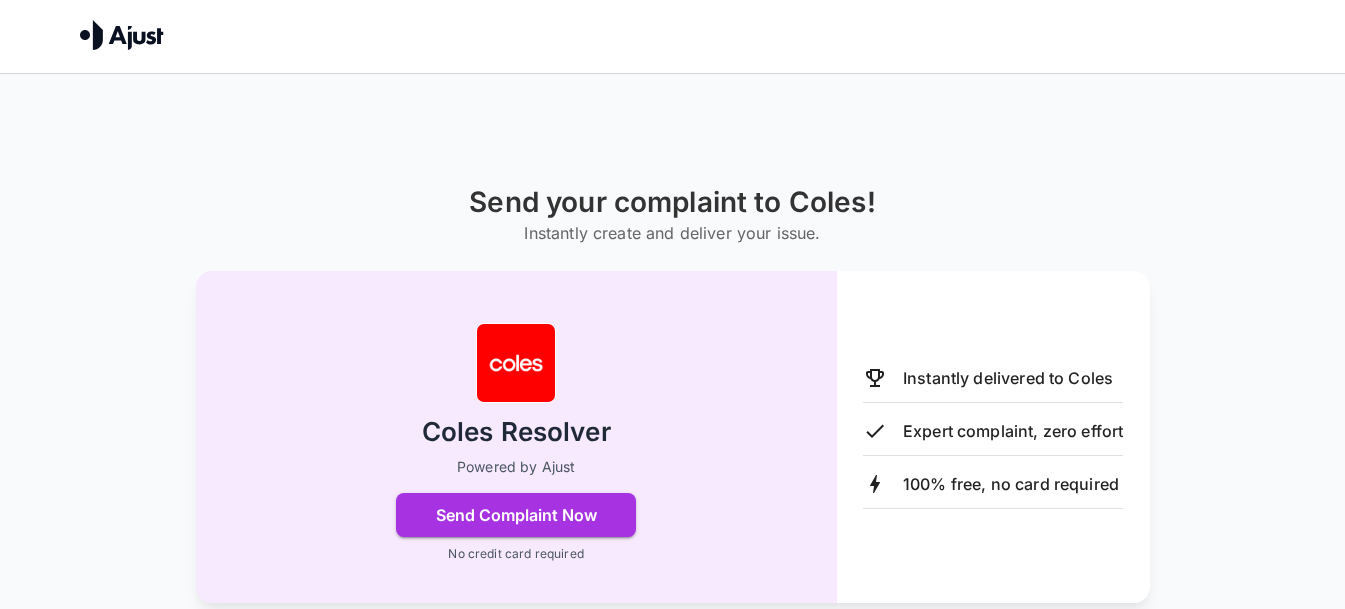 scroll, scrollTop: 0, scrollLeft: 0, axis: both 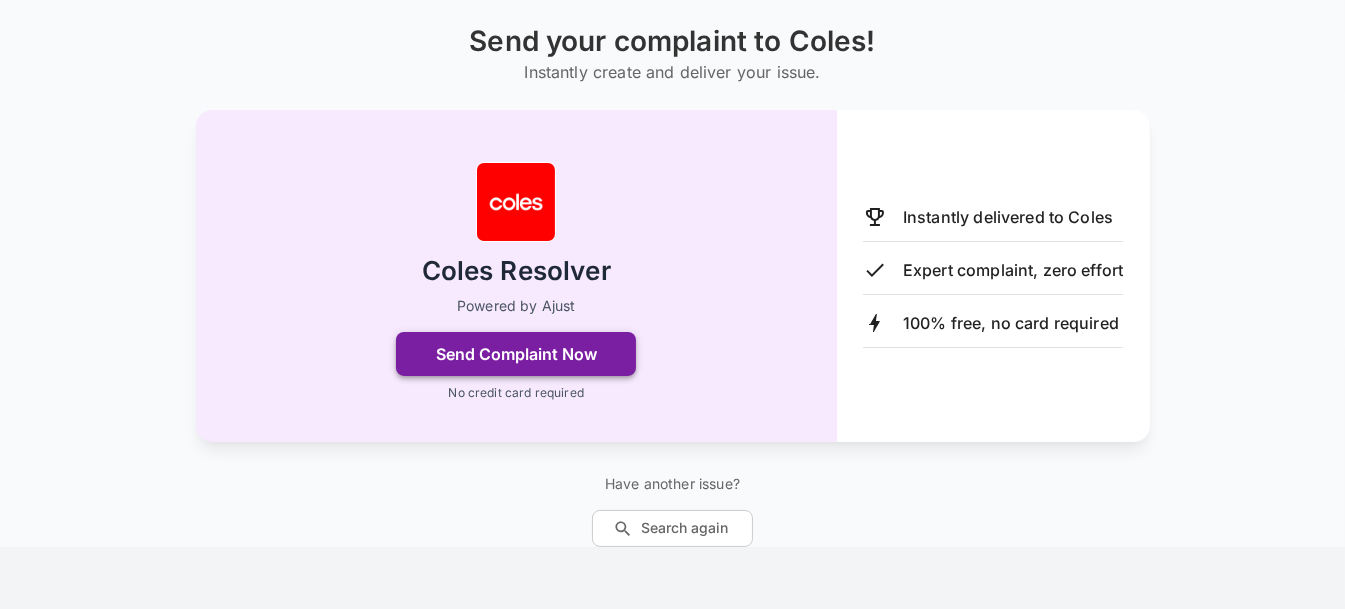 click on "Send Complaint Now" at bounding box center [516, 354] 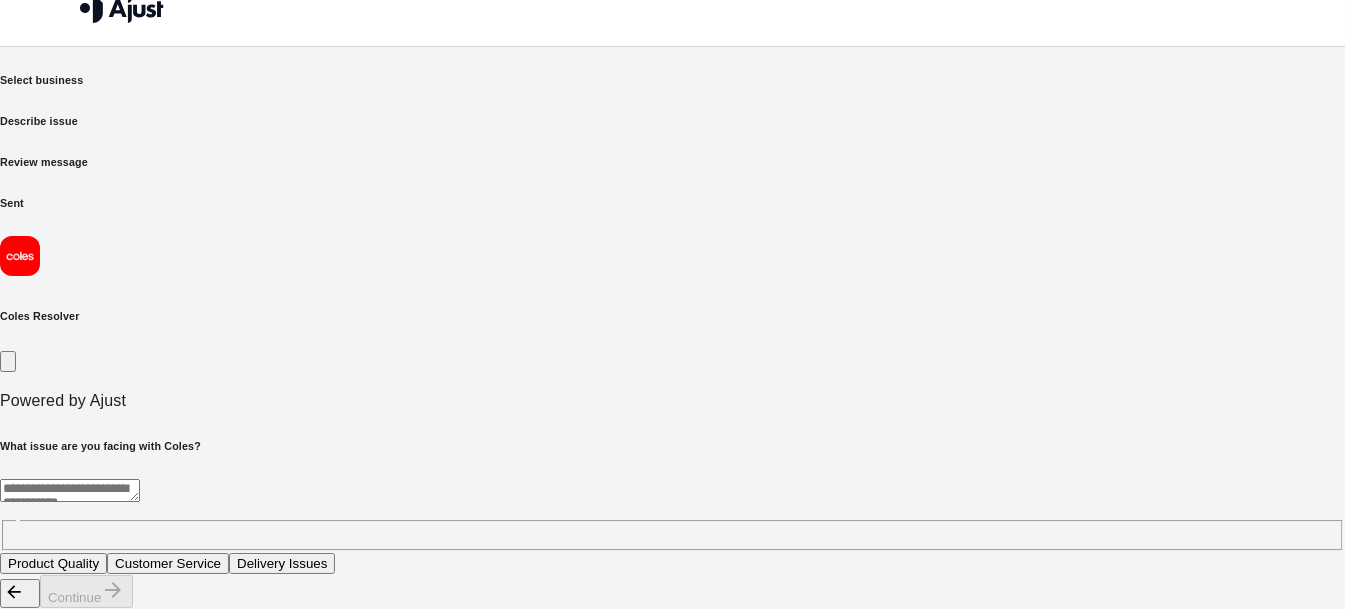 scroll, scrollTop: 0, scrollLeft: 0, axis: both 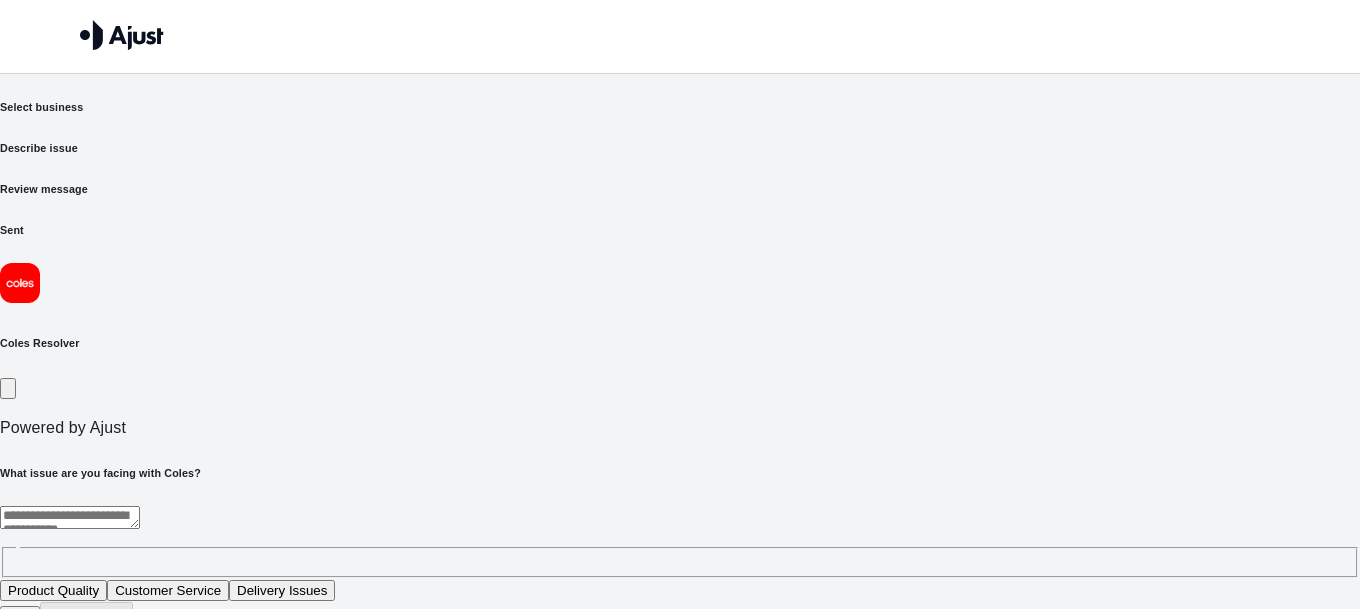 click at bounding box center [70, 517] 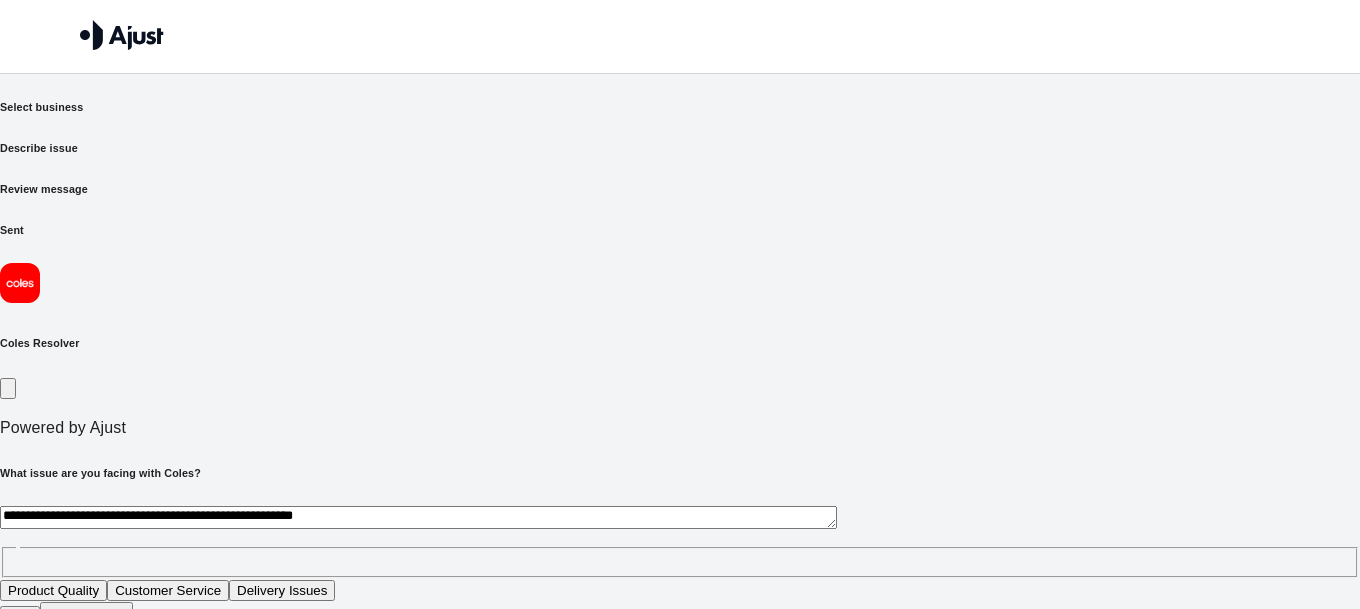 type on "**********" 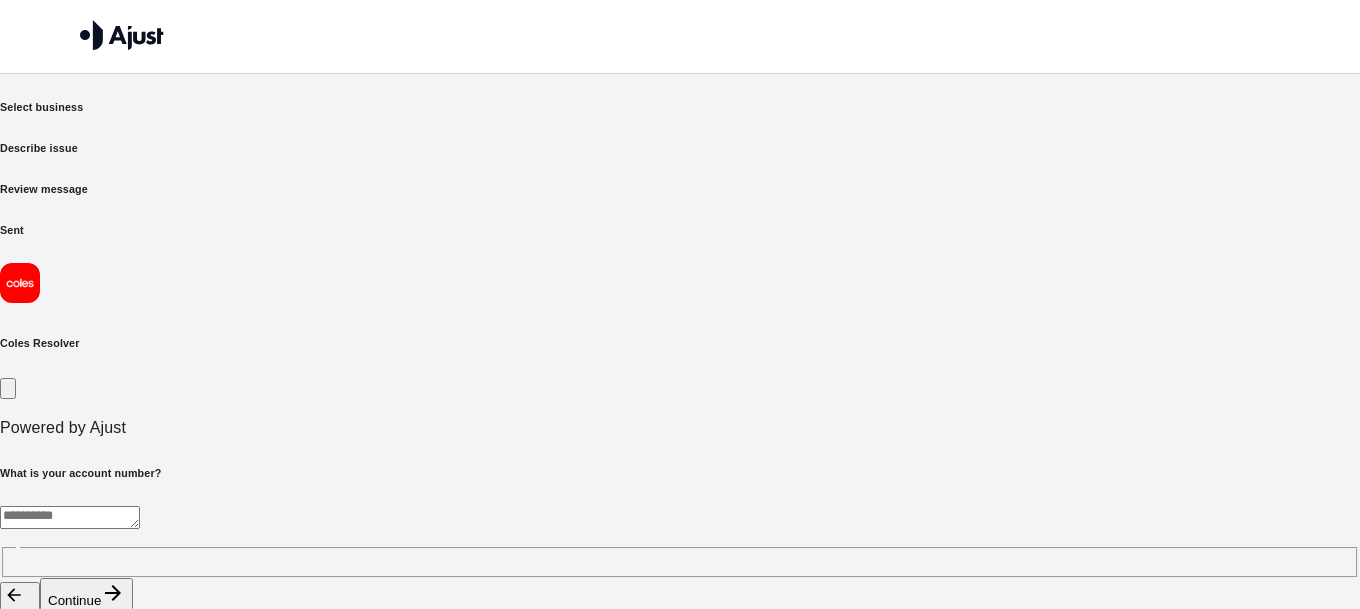 click at bounding box center (70, 517) 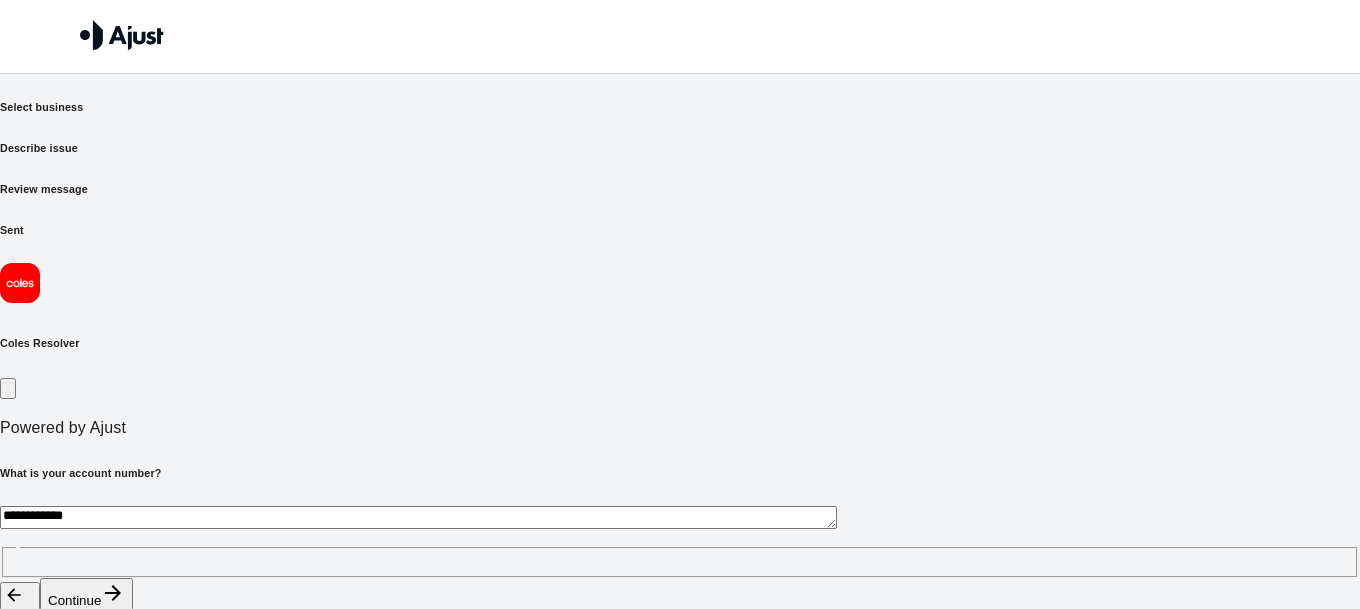 type on "**********" 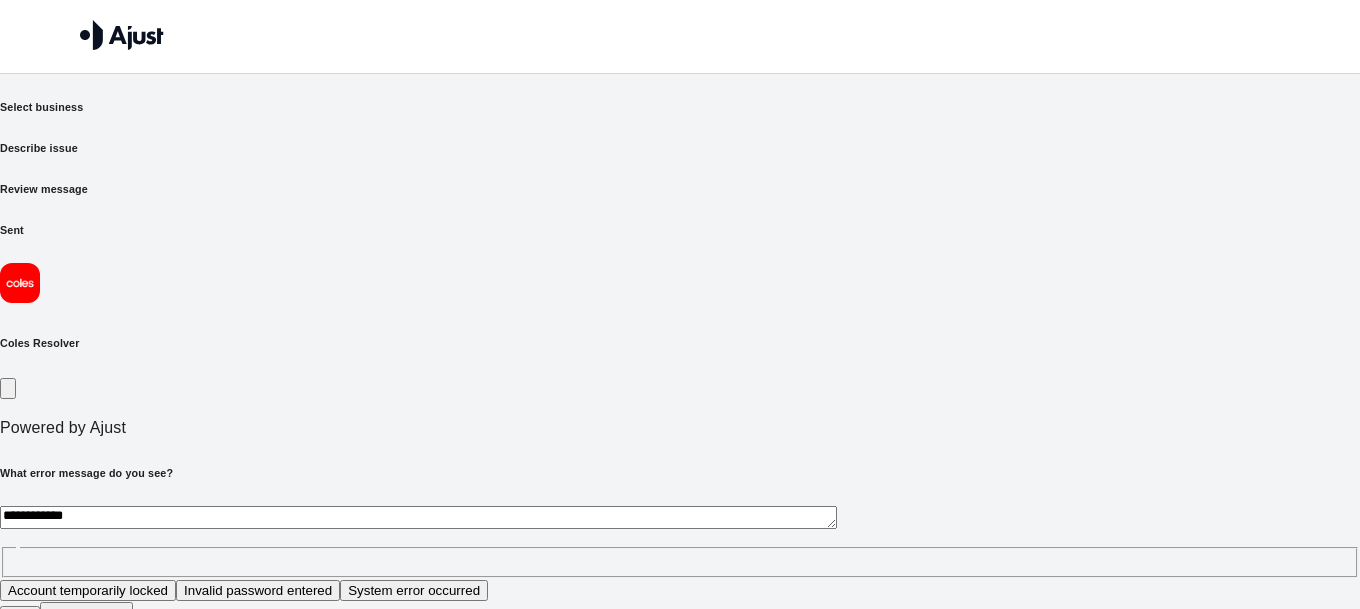 click on "**********" at bounding box center [418, 517] 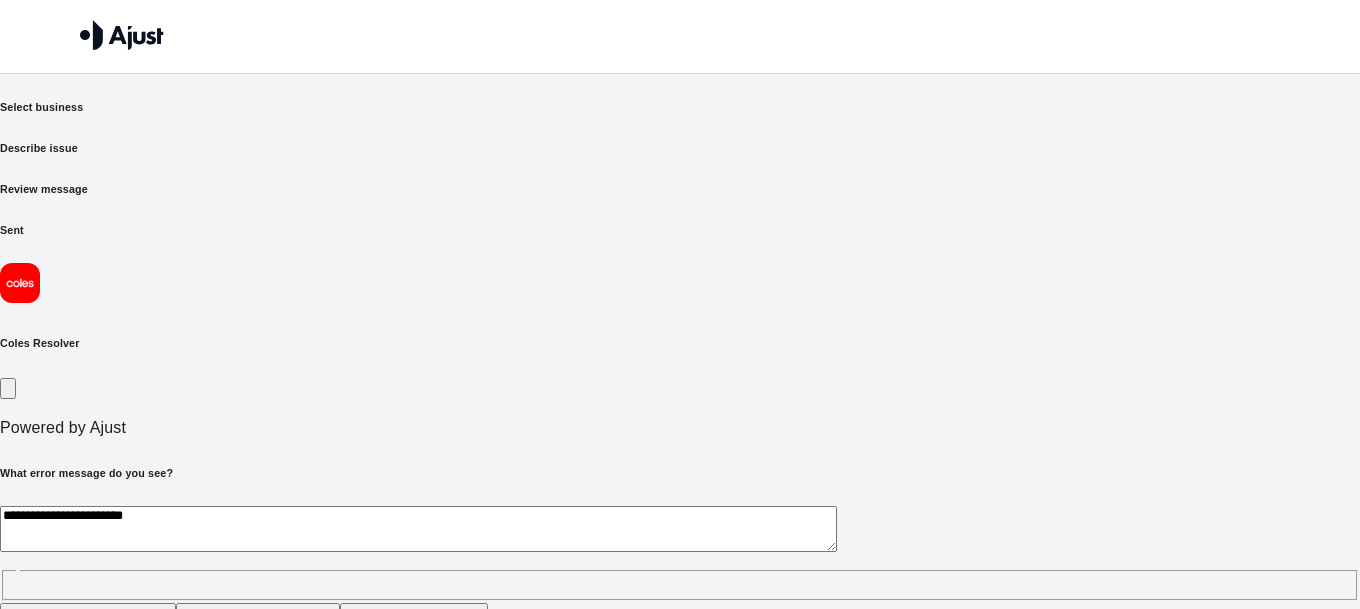 type on "**********" 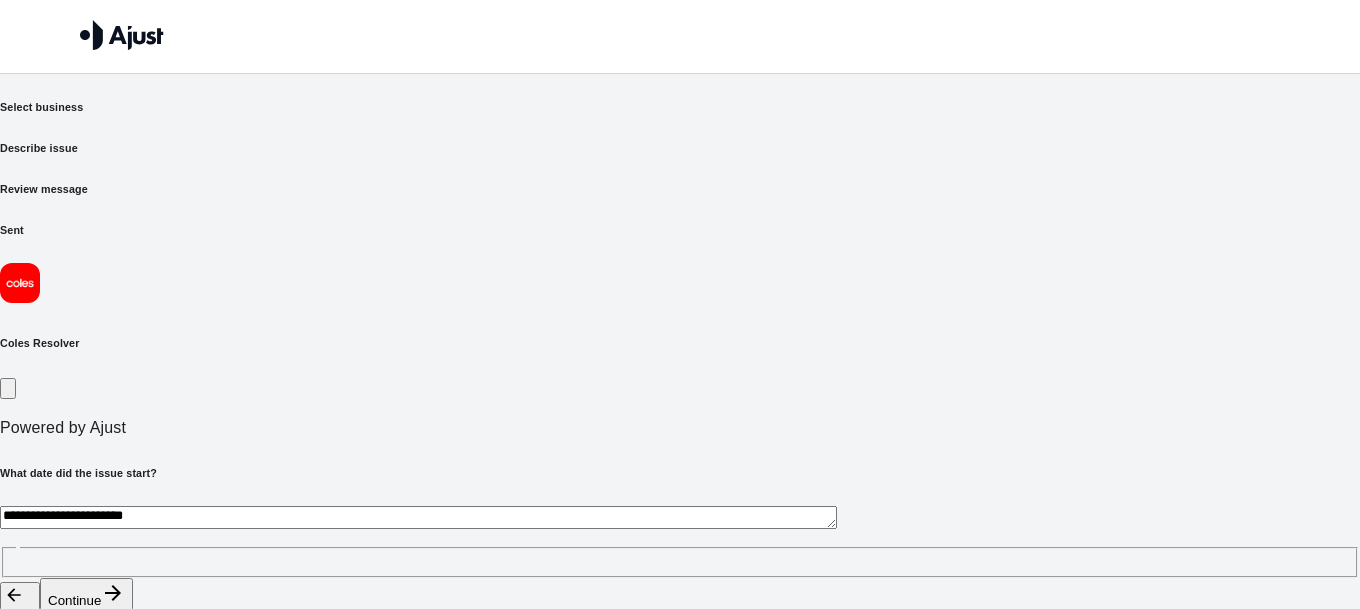 click on "**********" at bounding box center (418, 517) 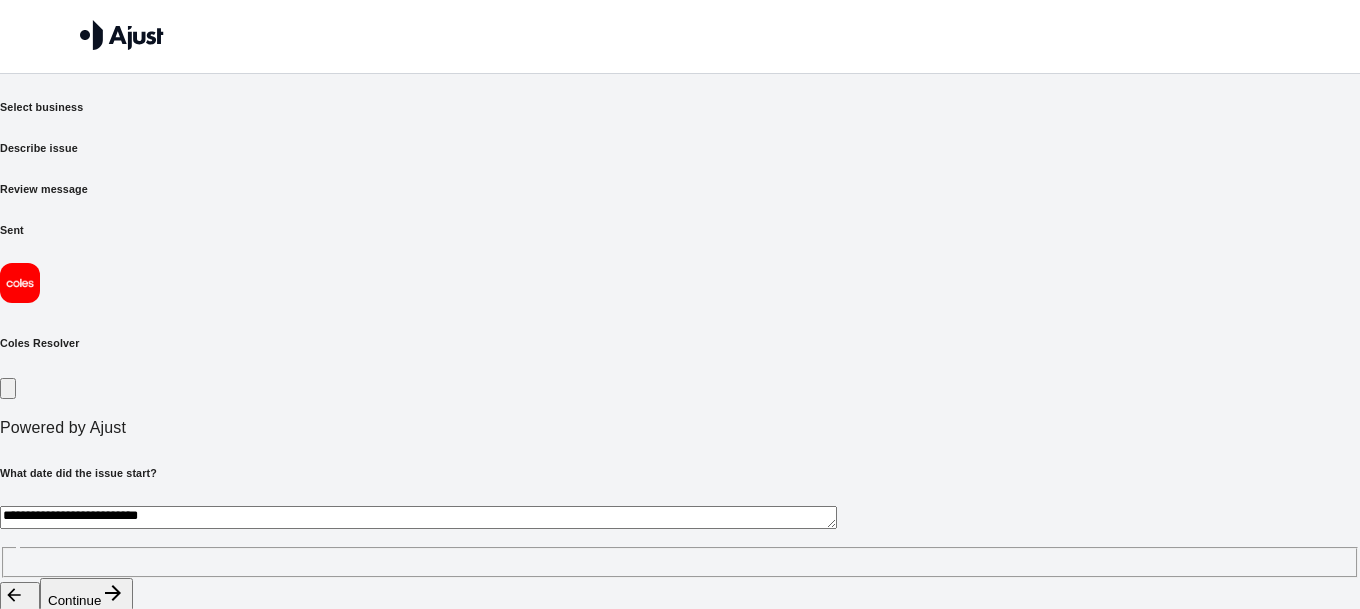 type on "**********" 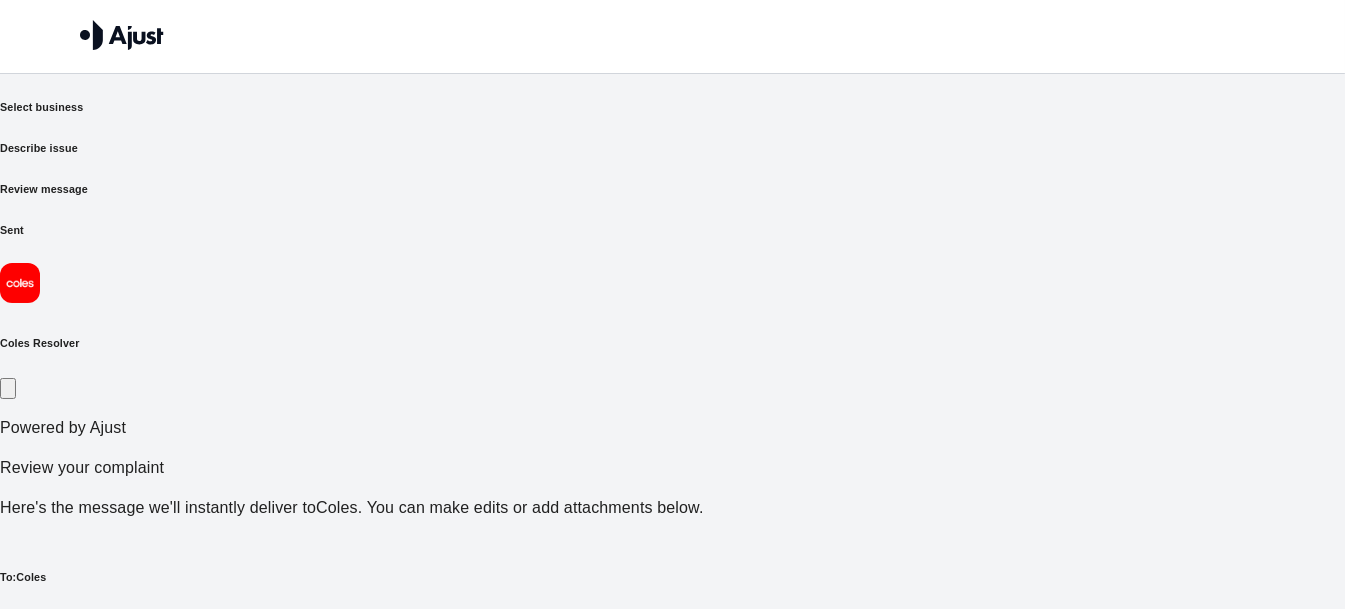 click on "Send Complaint Now" at bounding box center (82, 1025) 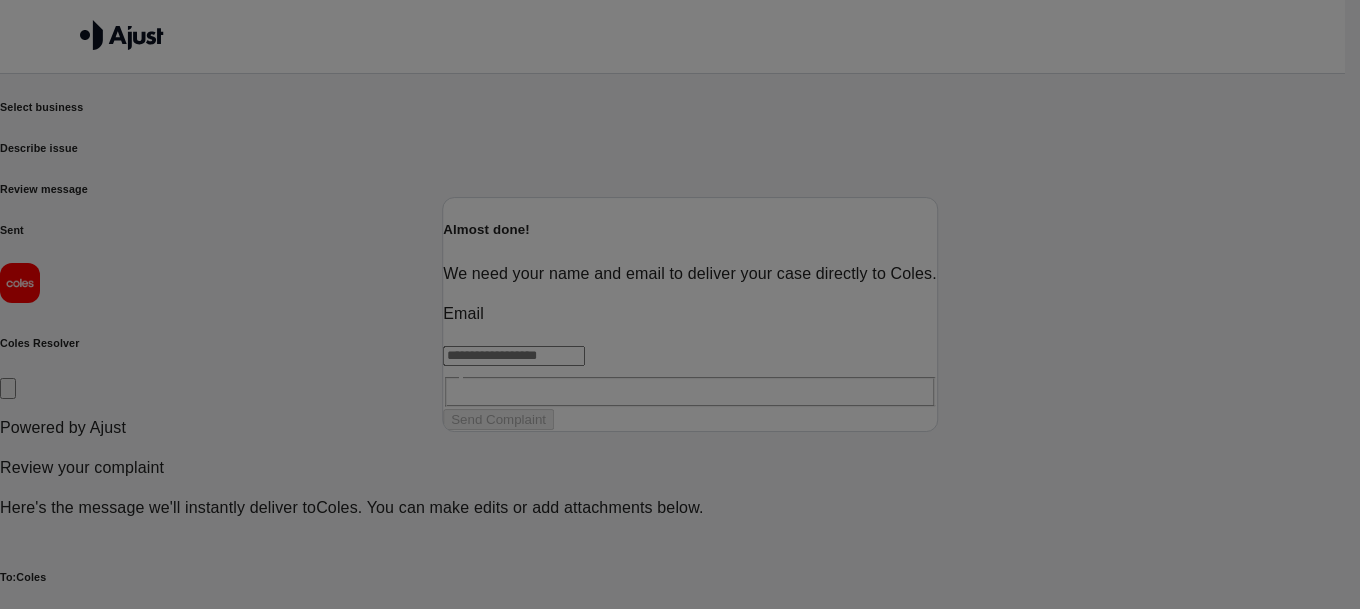 click at bounding box center (514, 356) 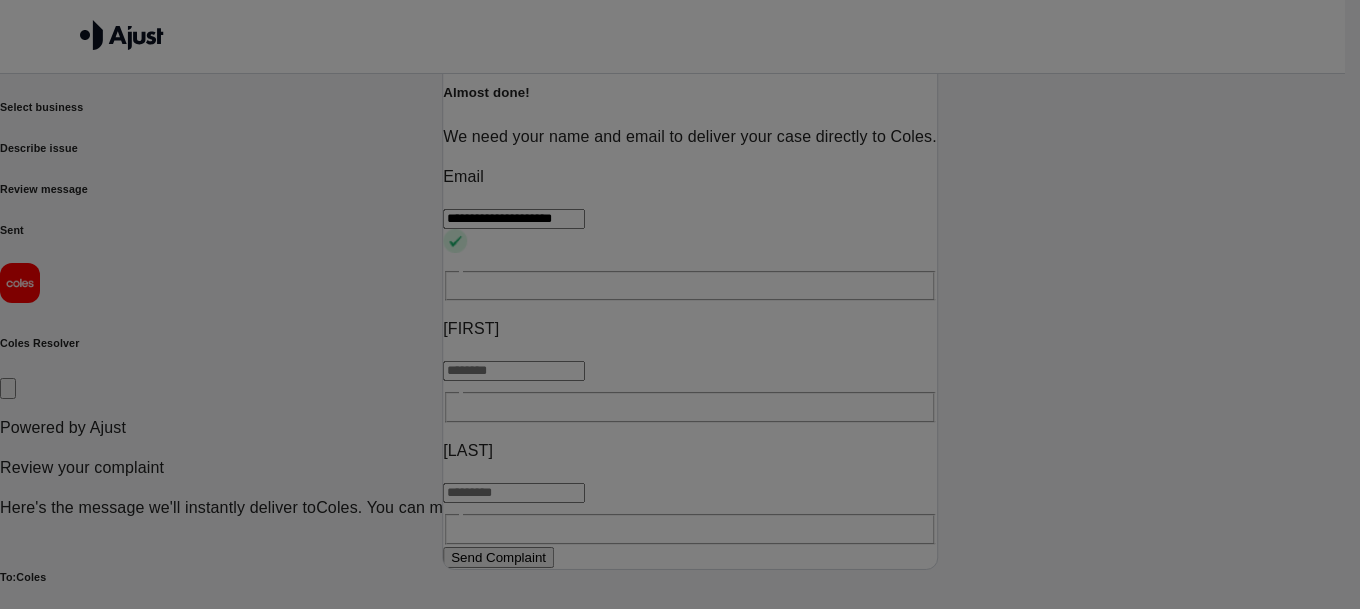 type on "**********" 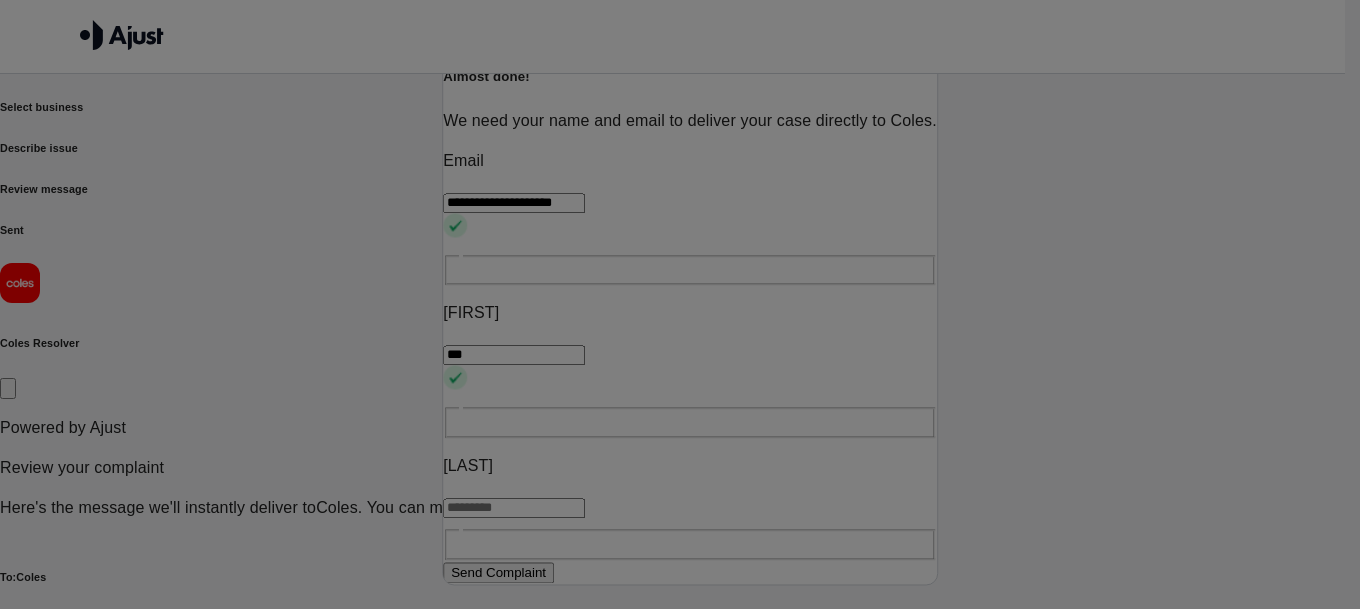 type on "***" 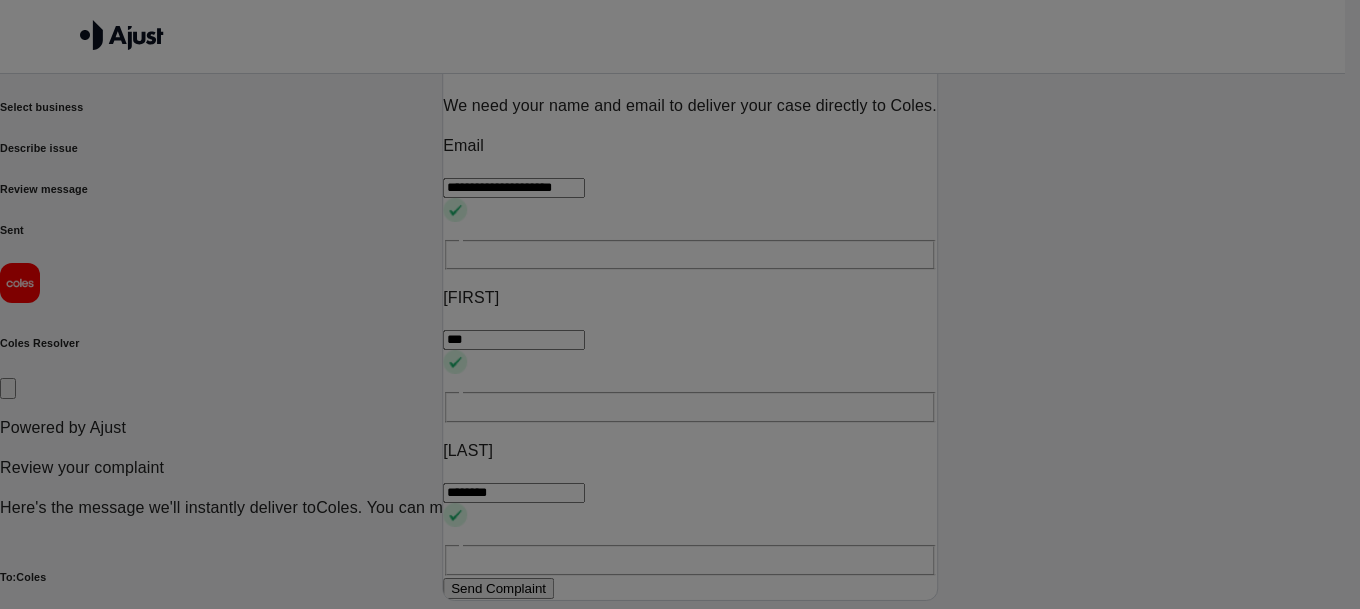 type on "********" 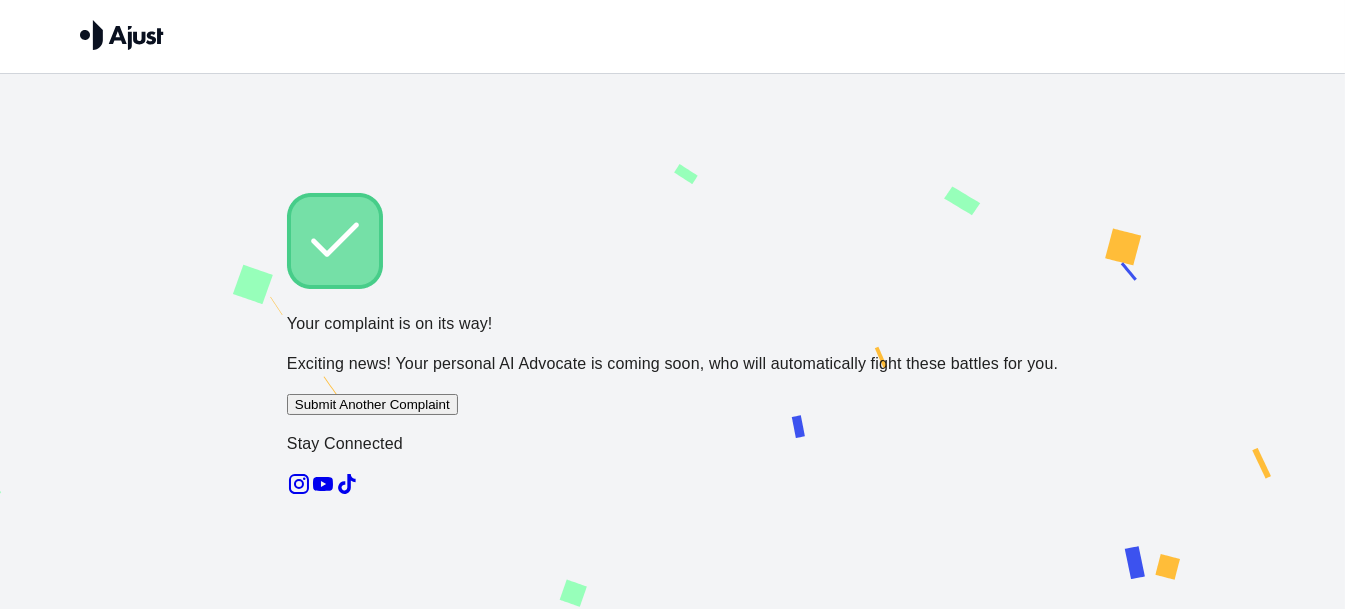 scroll, scrollTop: 12, scrollLeft: 0, axis: vertical 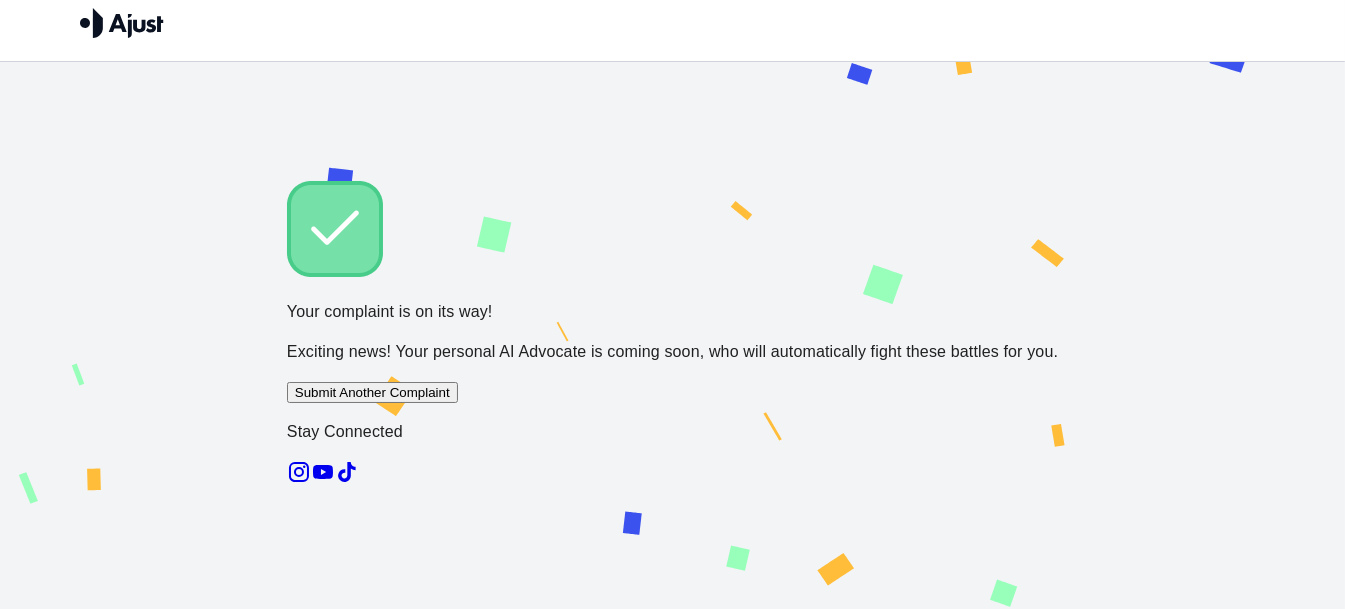 click 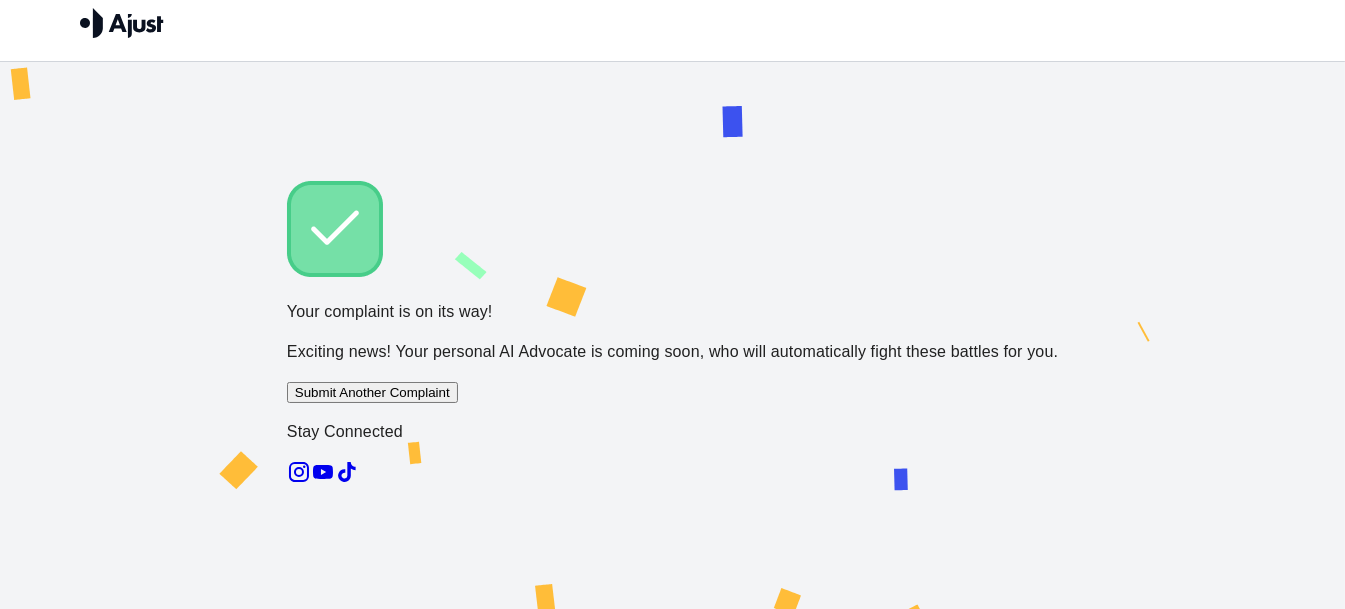 click on "Stay Connected" at bounding box center (672, 432) 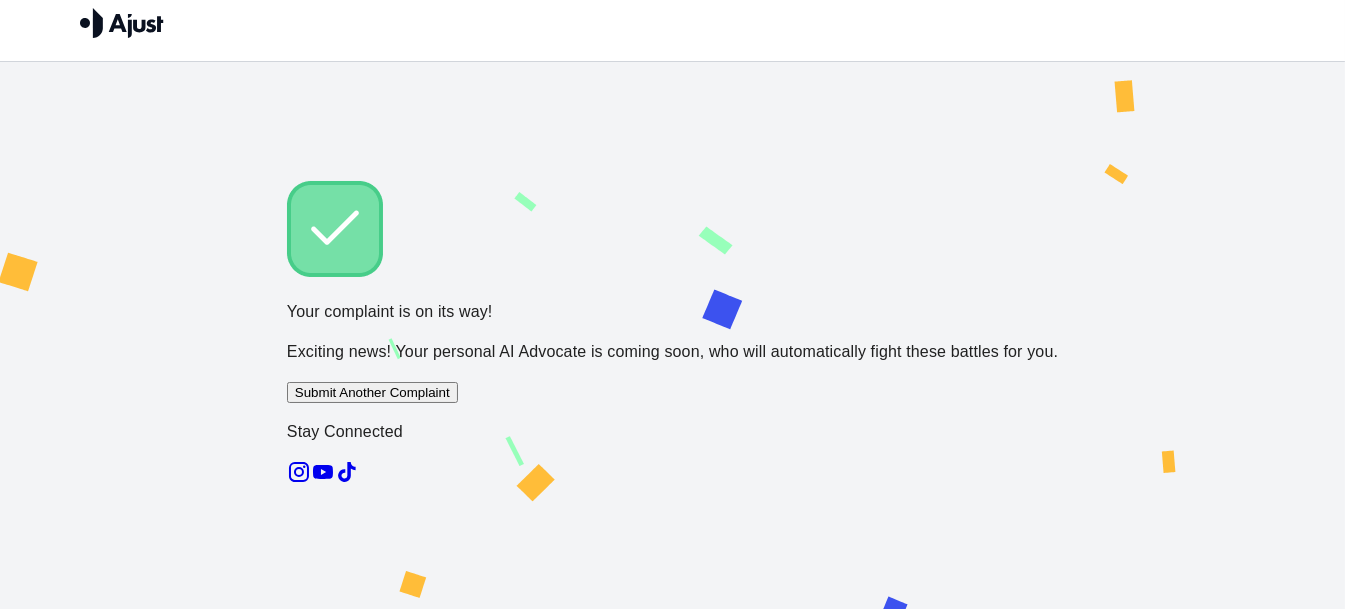 click on "Stay Connected" at bounding box center (672, 432) 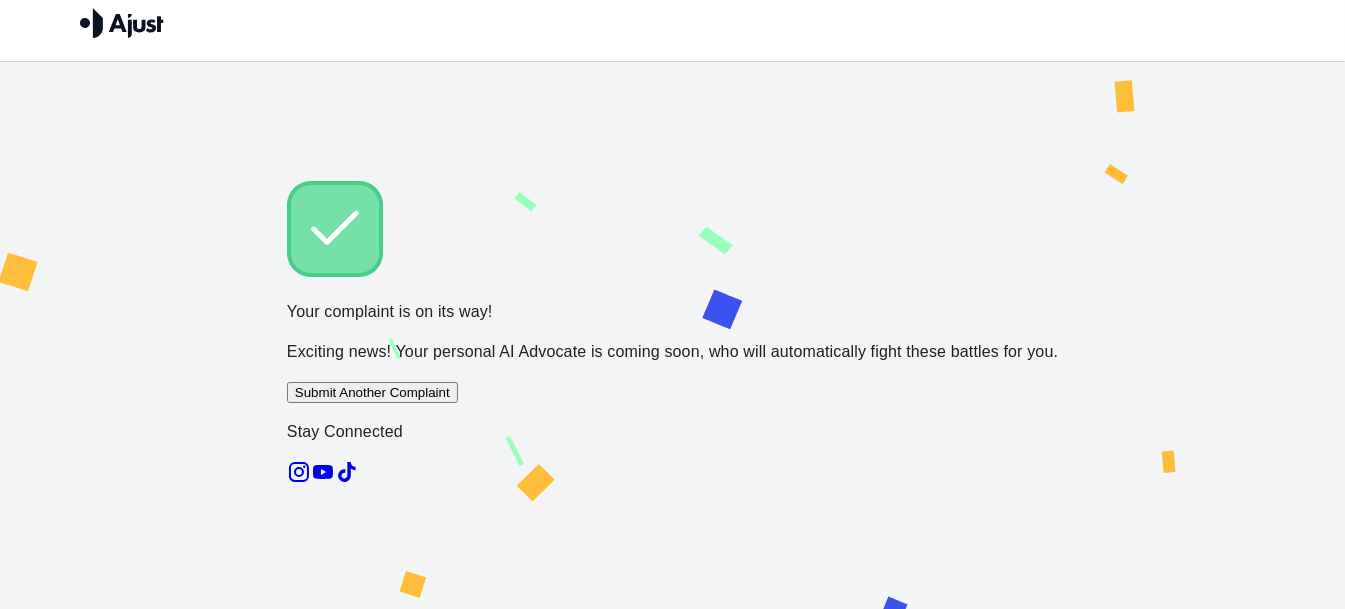click on "Submit Another Complaint" at bounding box center (372, 392) 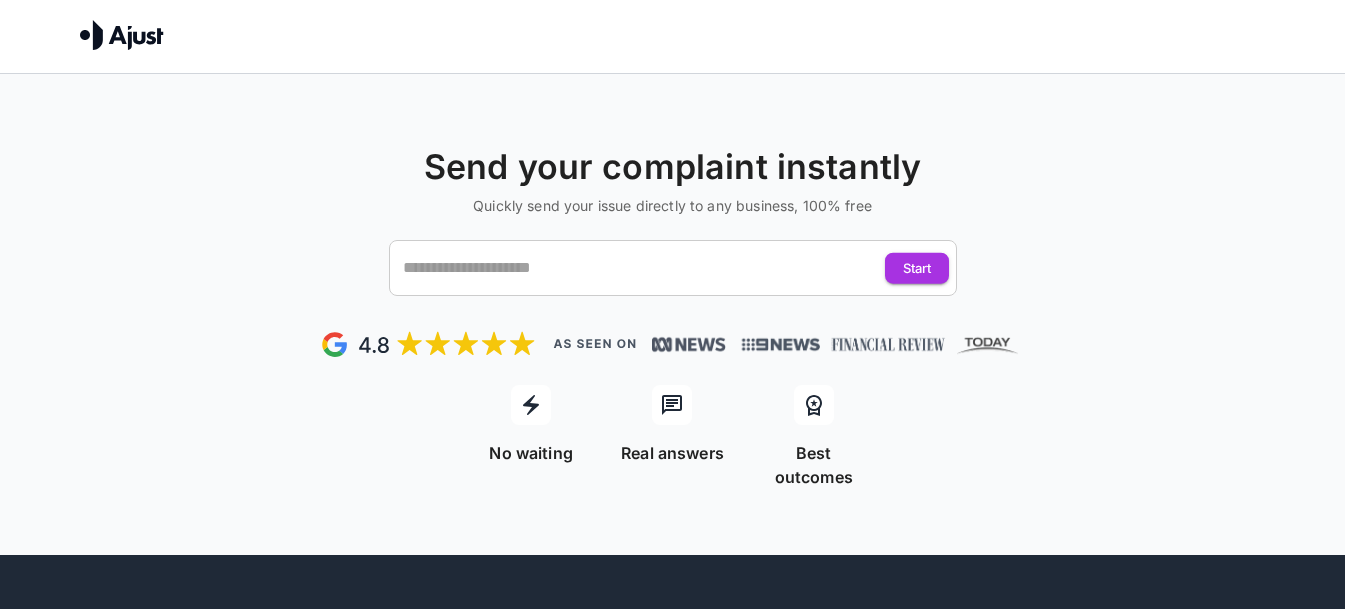scroll, scrollTop: 0, scrollLeft: 0, axis: both 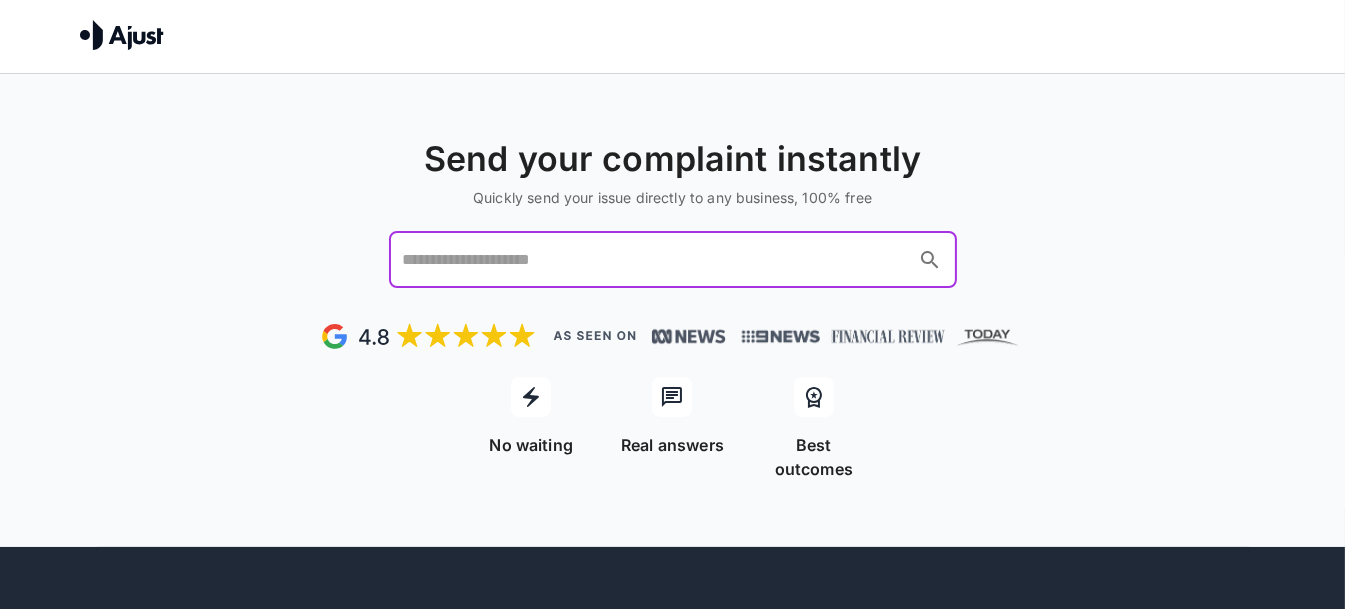 click at bounding box center (654, 260) 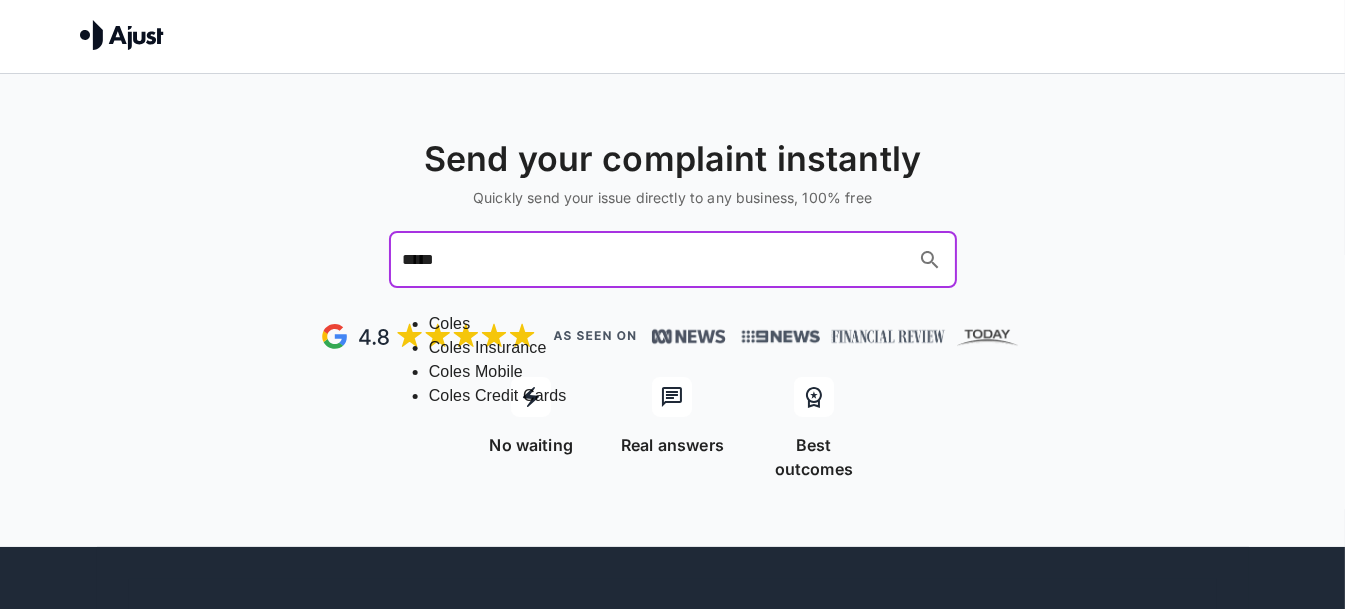 type on "*****" 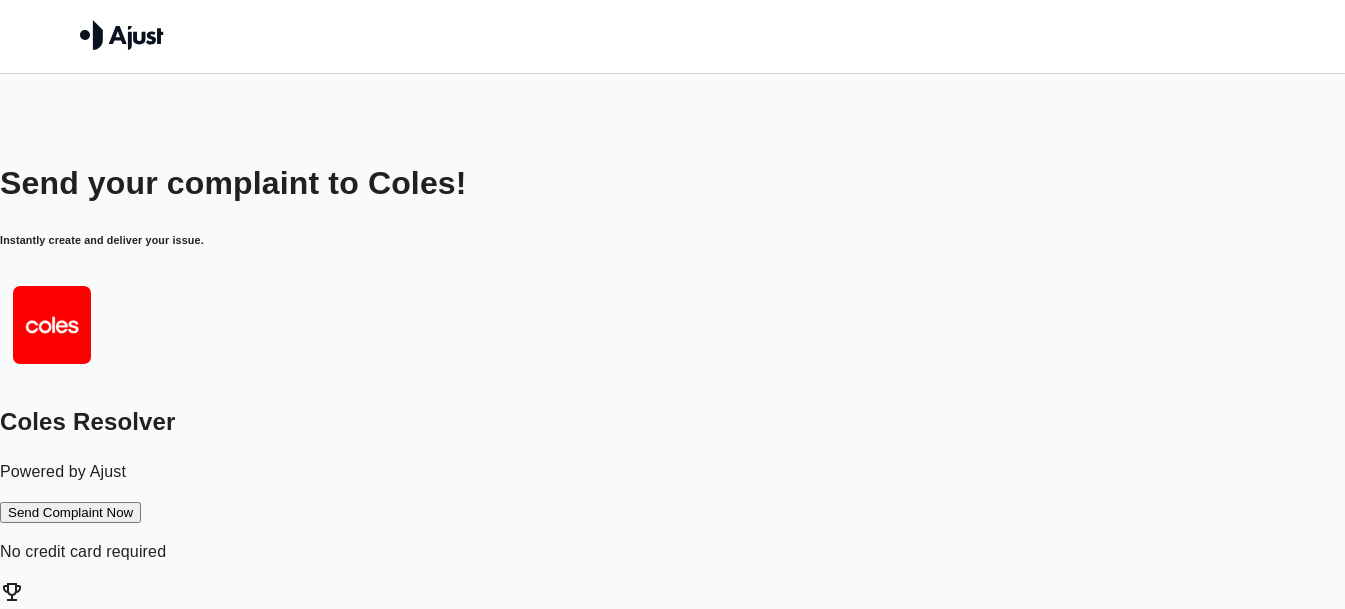 scroll, scrollTop: 161, scrollLeft: 0, axis: vertical 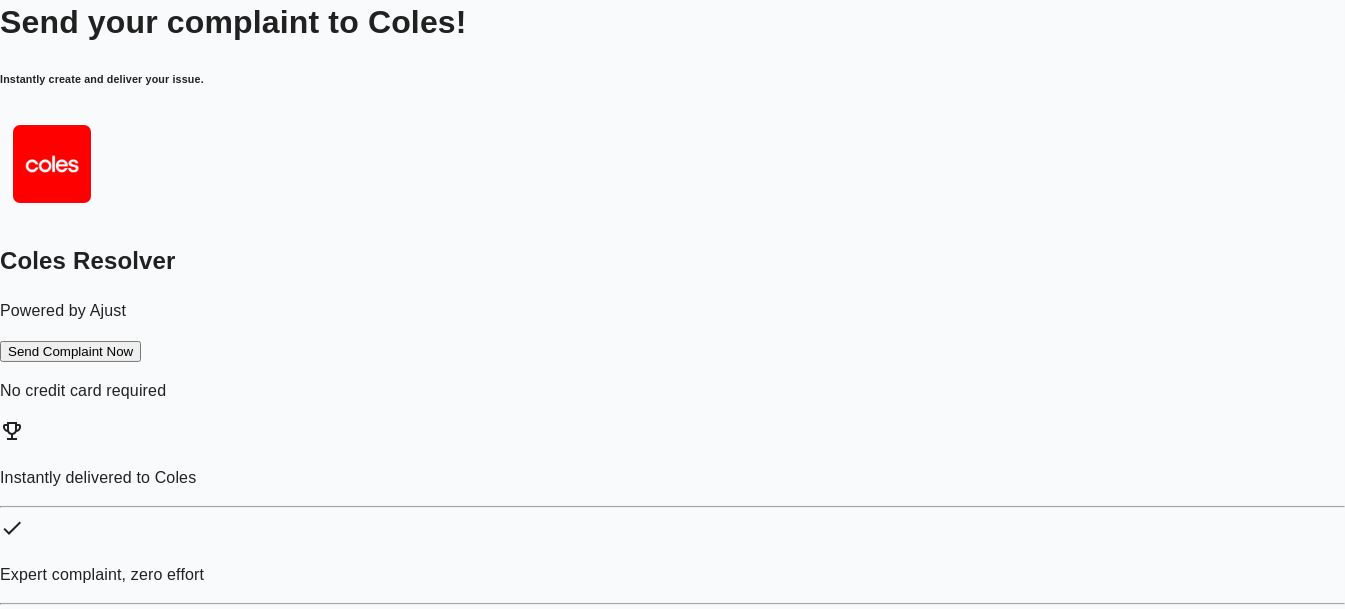 click on "Send Complaint Now" at bounding box center (70, 351) 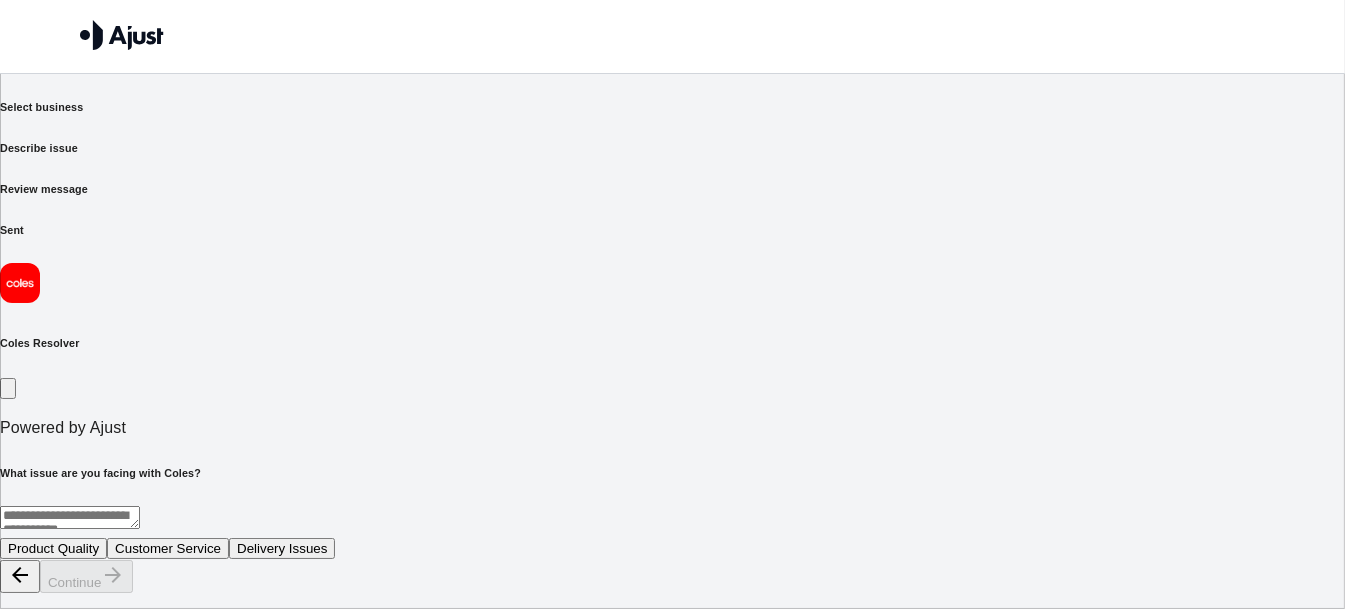 scroll, scrollTop: 0, scrollLeft: 0, axis: both 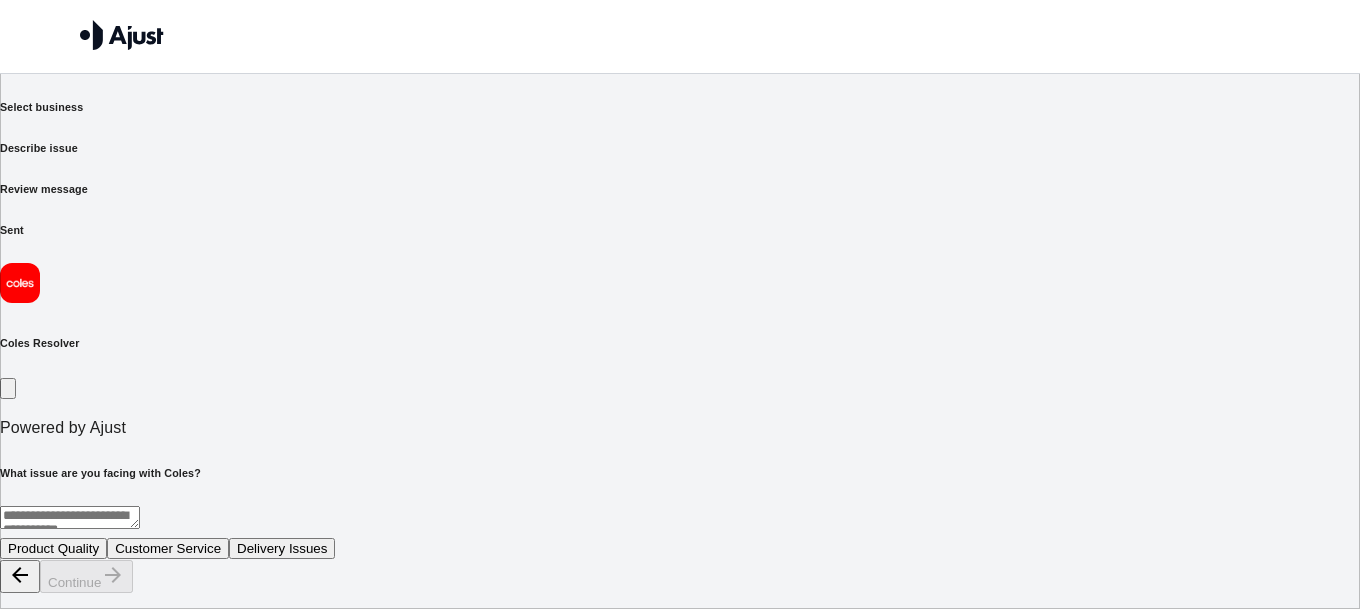 click at bounding box center (70, 517) 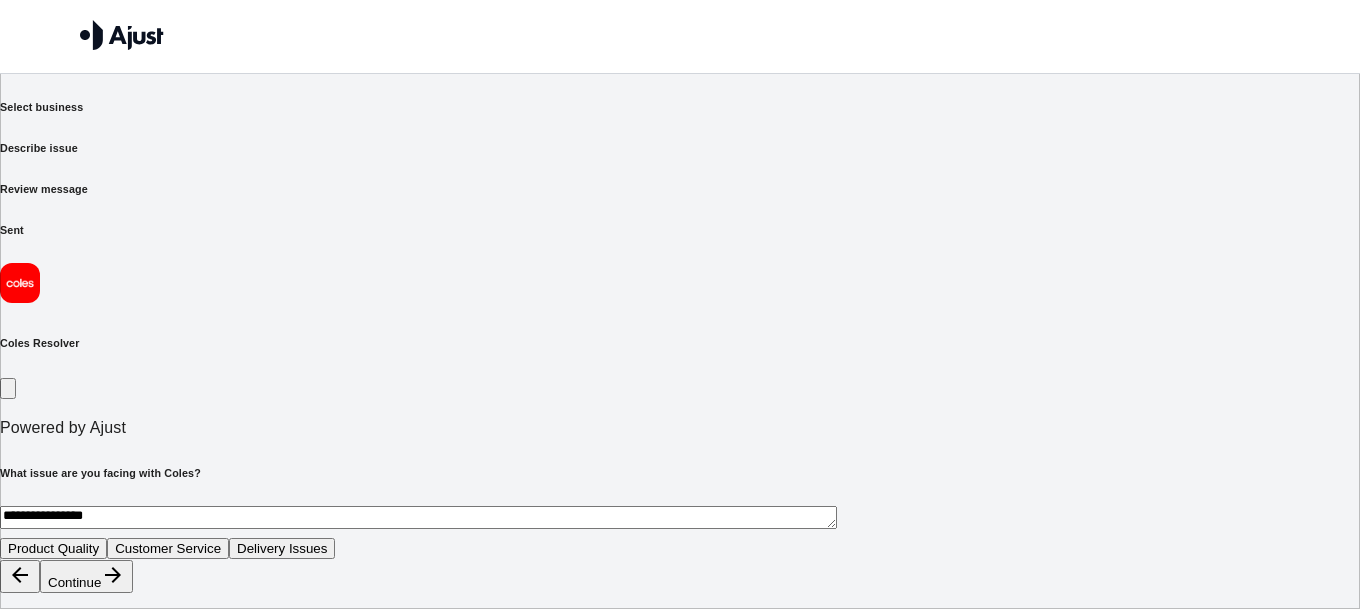 click on "Continue" at bounding box center (86, 576) 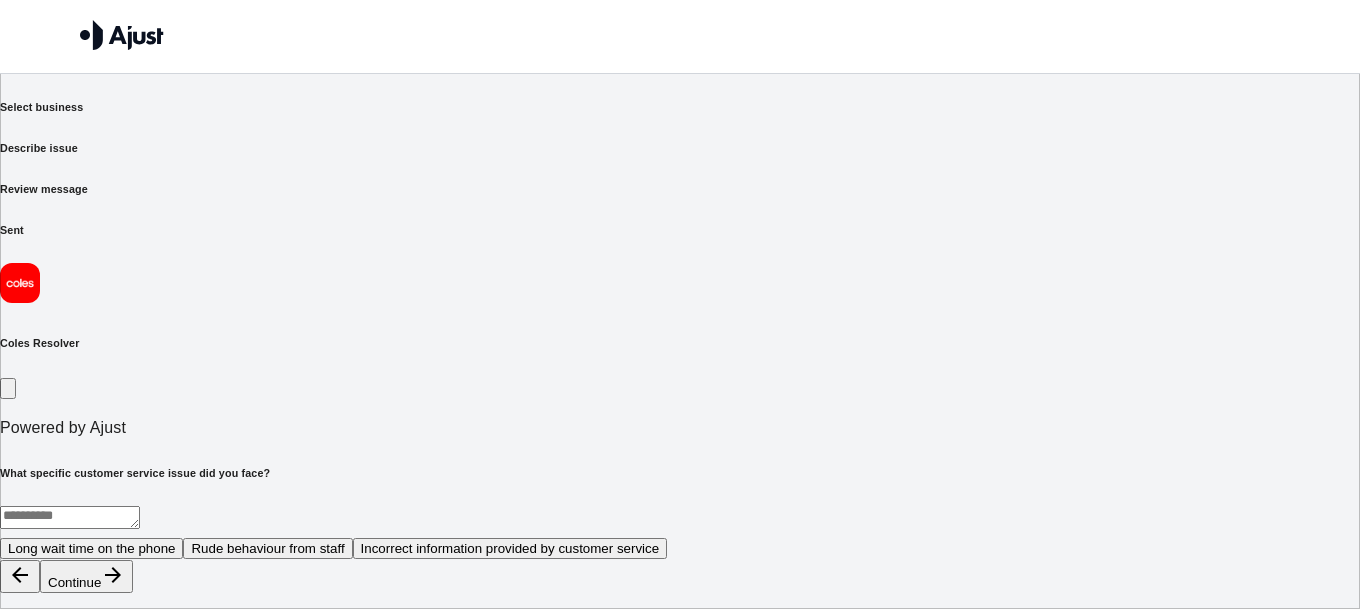 click on "Long wait time on the phone" at bounding box center (91, 548) 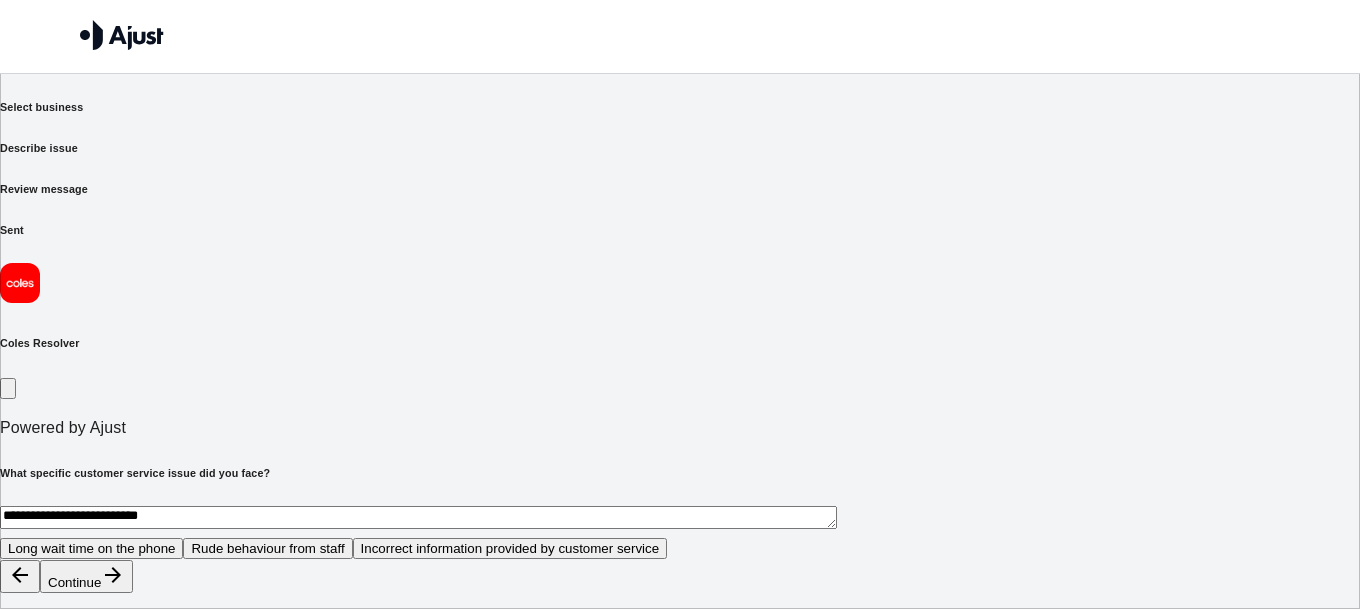 click on "Continue" at bounding box center [86, 576] 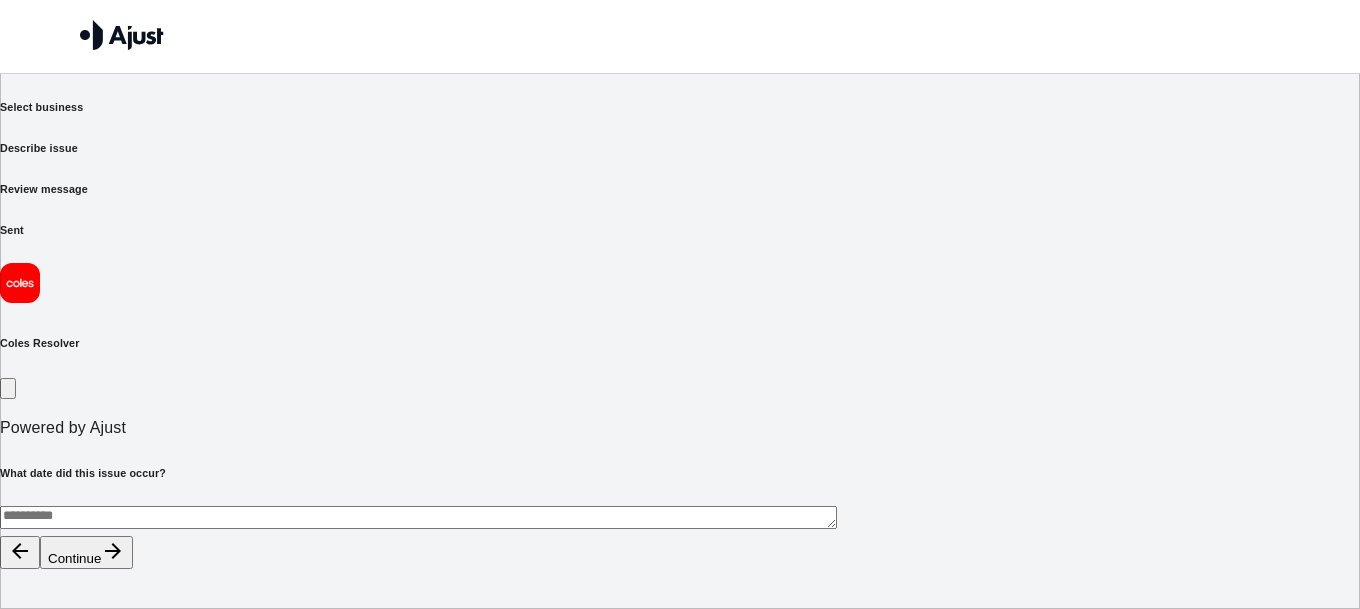 click at bounding box center [418, 517] 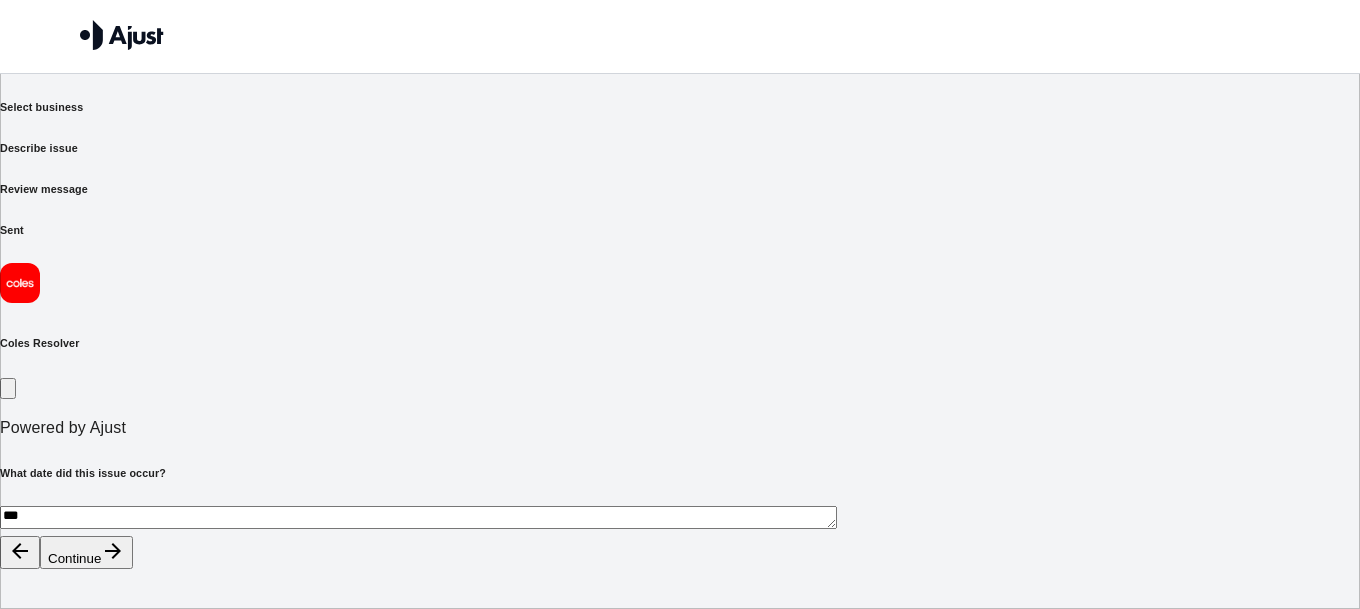 type on "***" 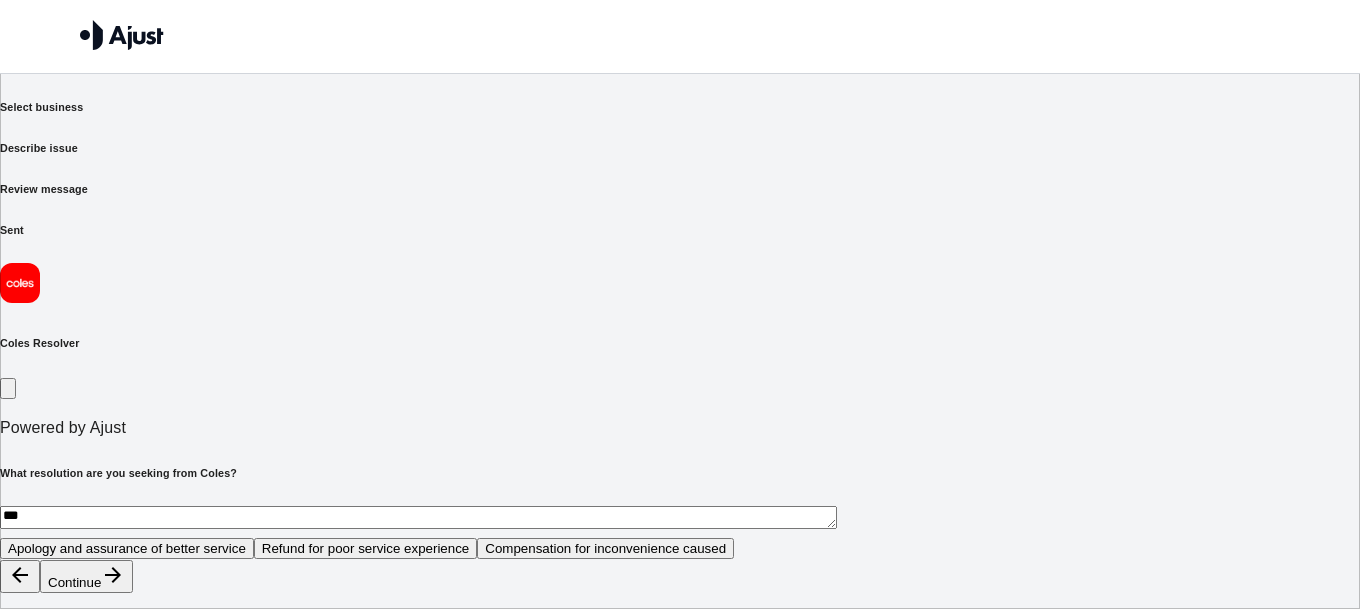 click on "Apology and assurance of better service" at bounding box center [127, 548] 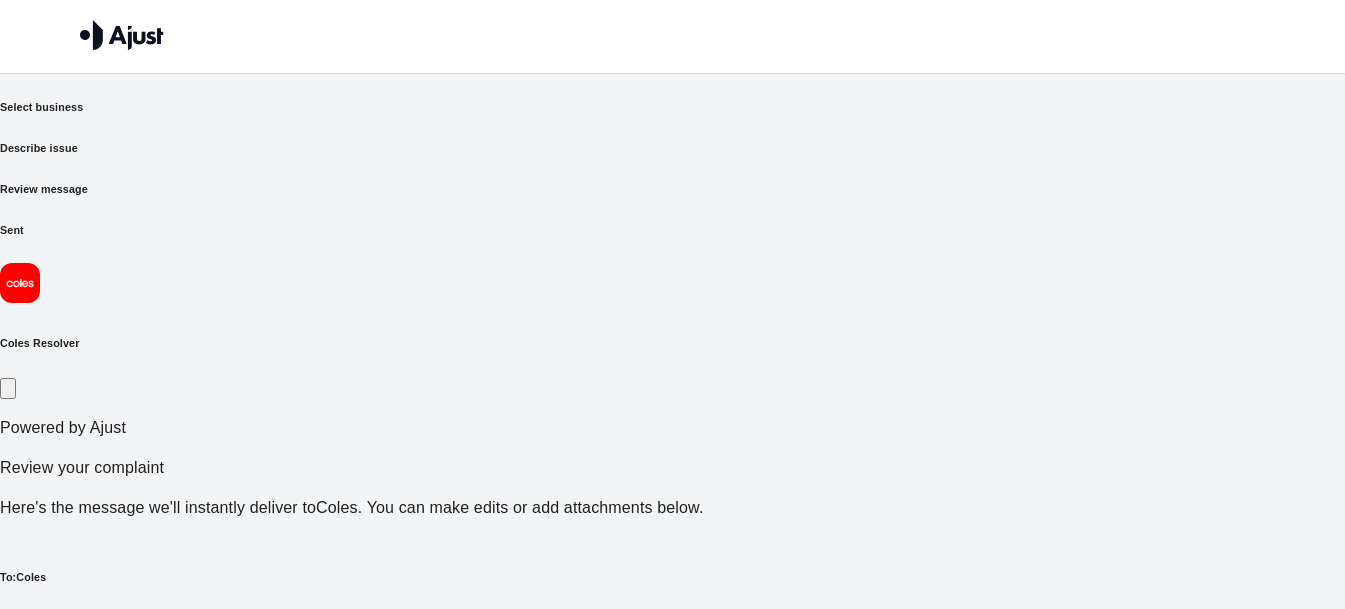 click on "Send Complaint Now" at bounding box center [82, 1014] 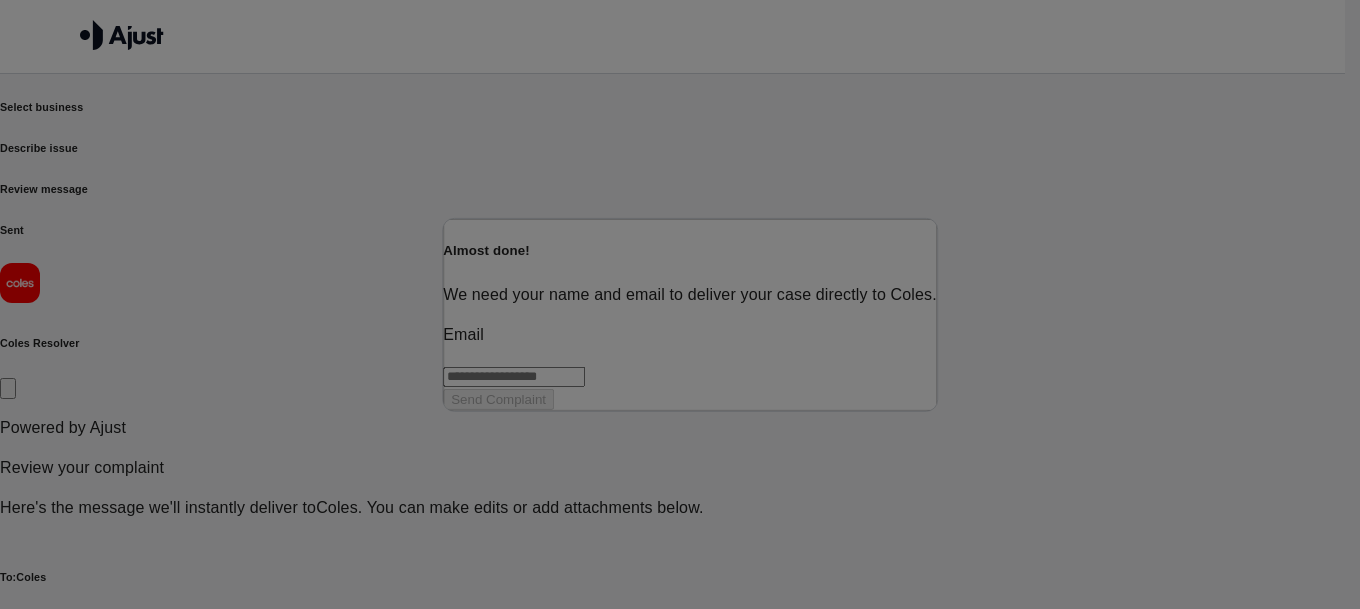 click at bounding box center [514, 377] 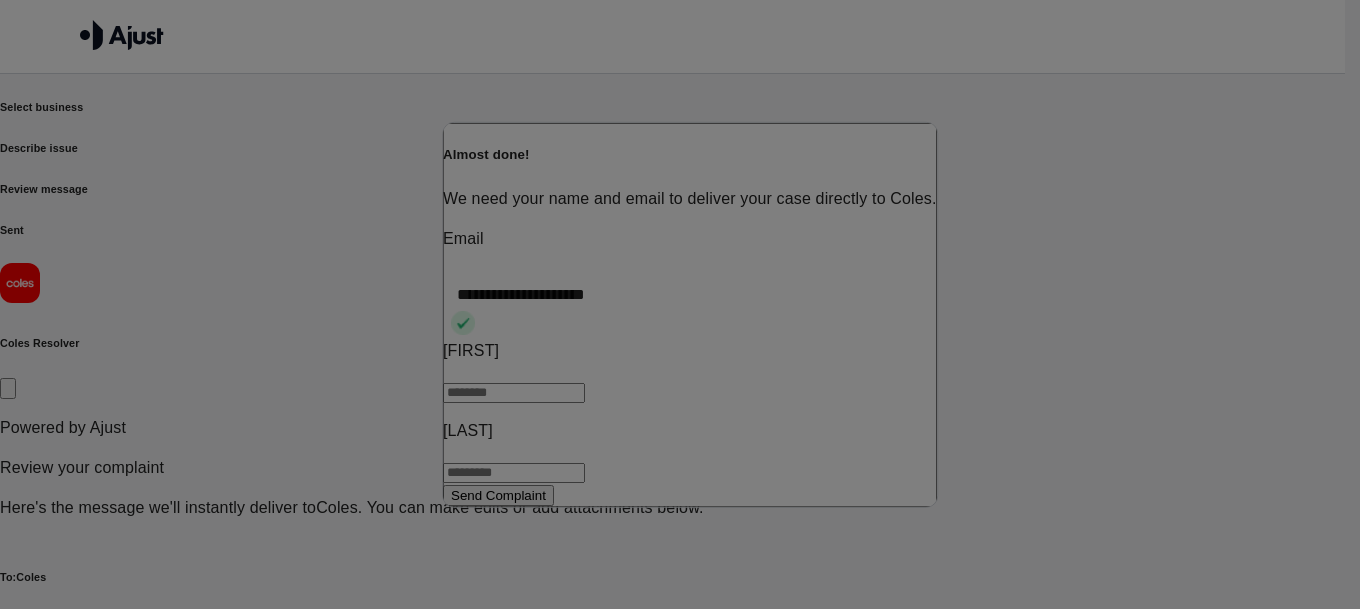 type on "**********" 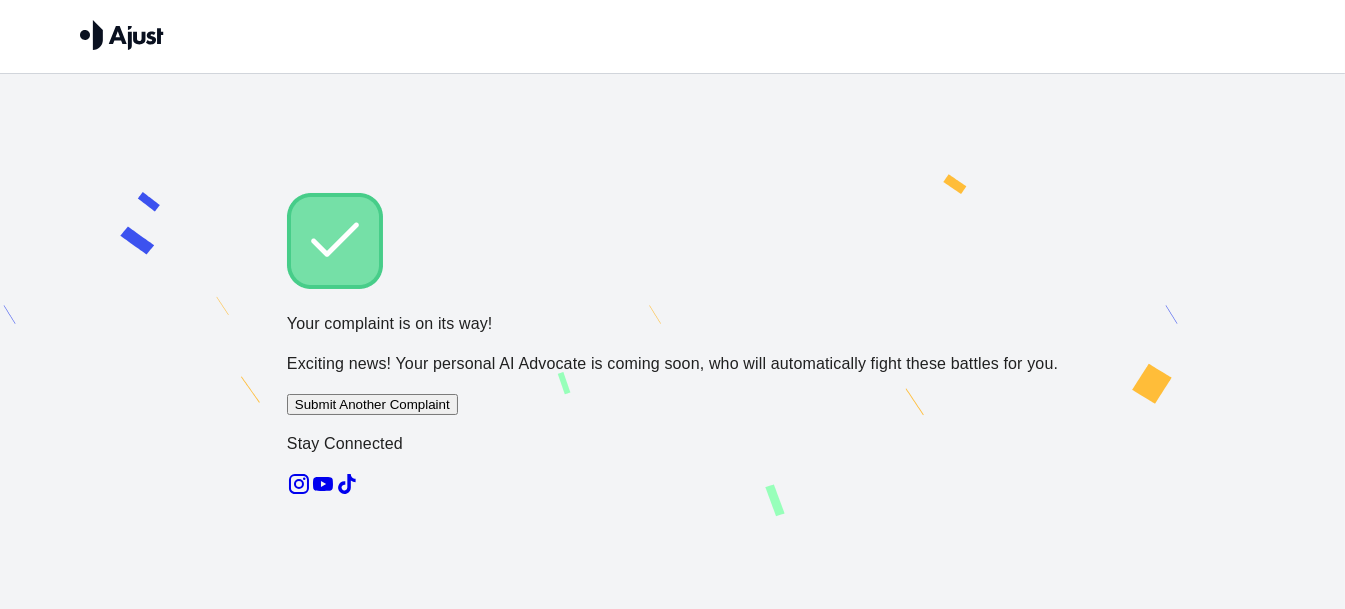 click 